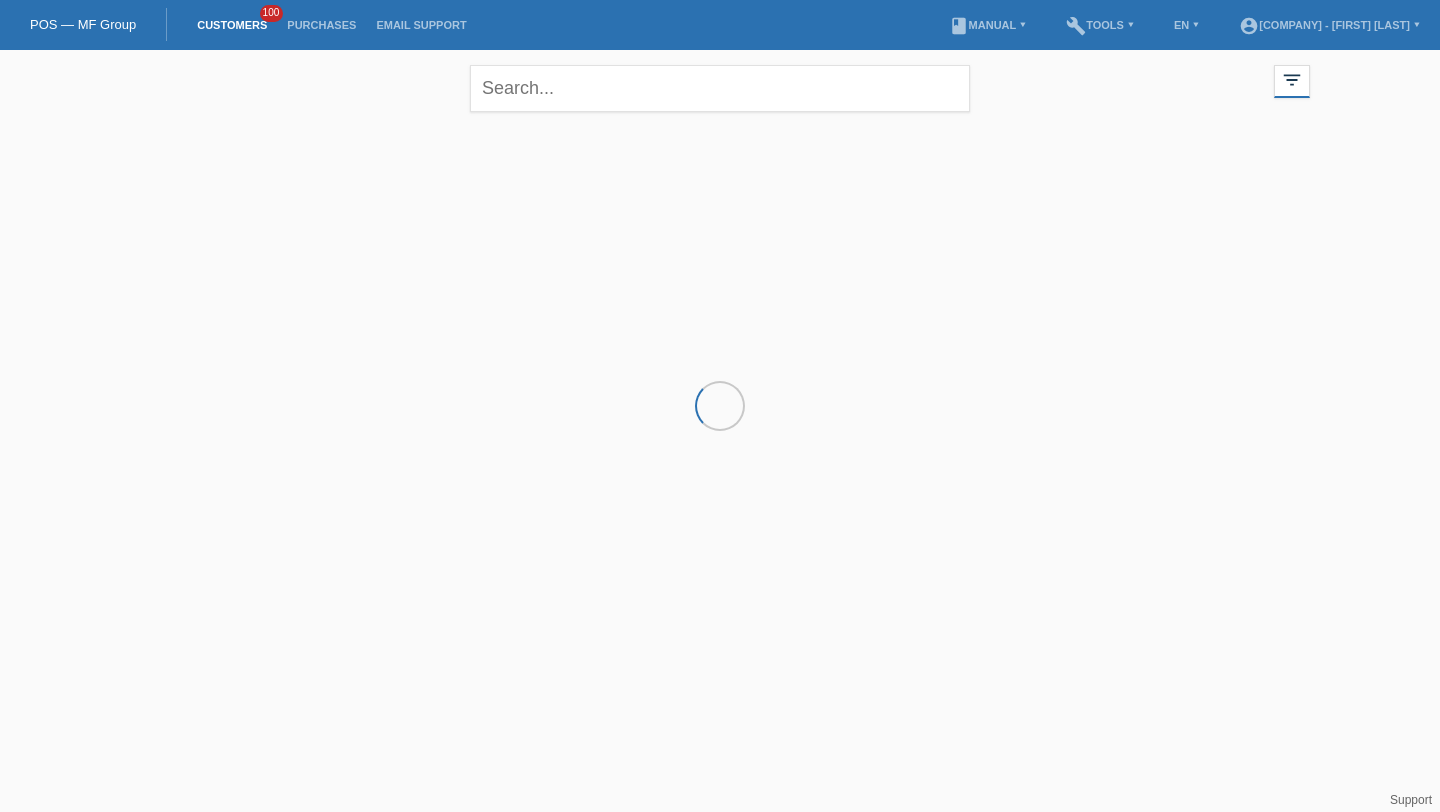scroll, scrollTop: 0, scrollLeft: 0, axis: both 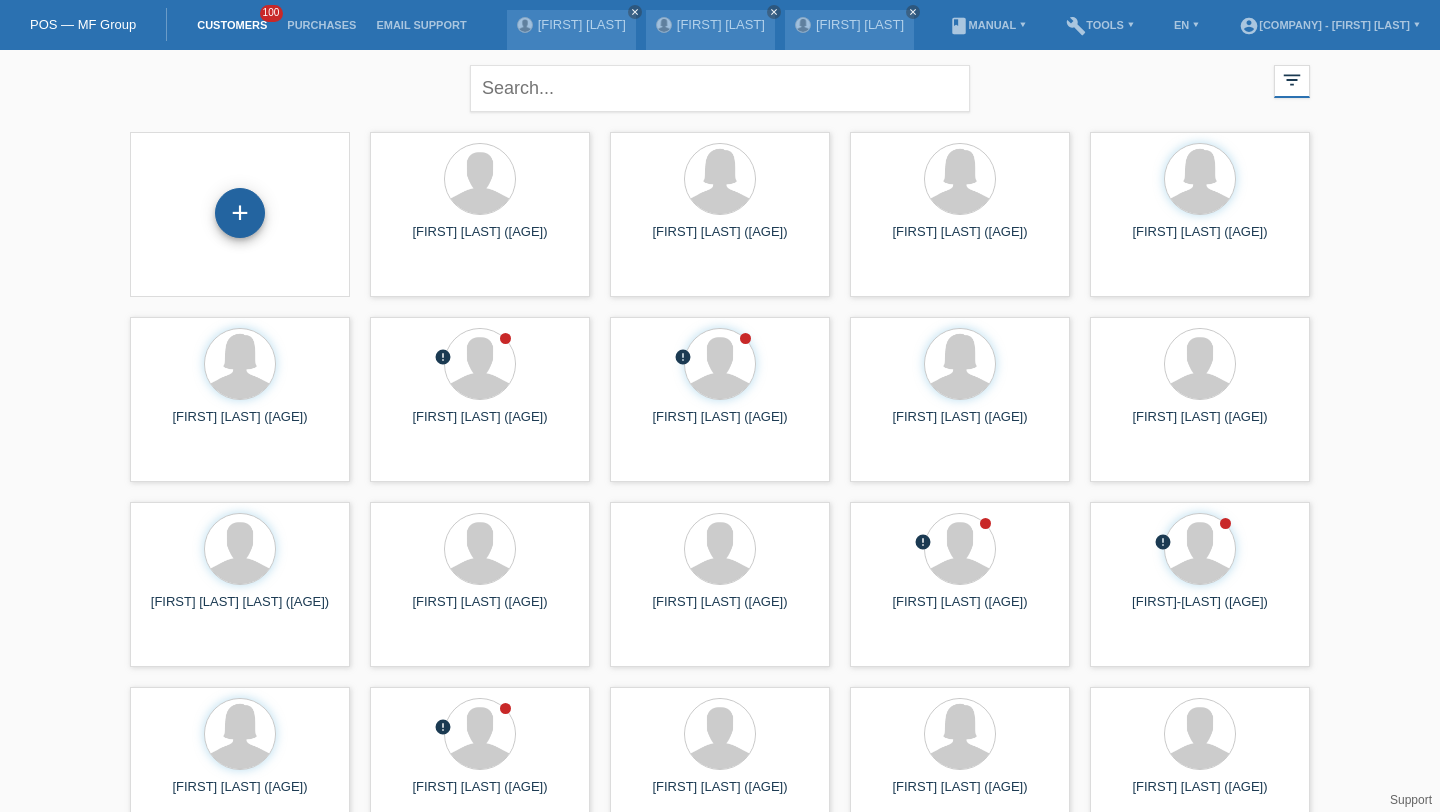 click on "+" at bounding box center (240, 213) 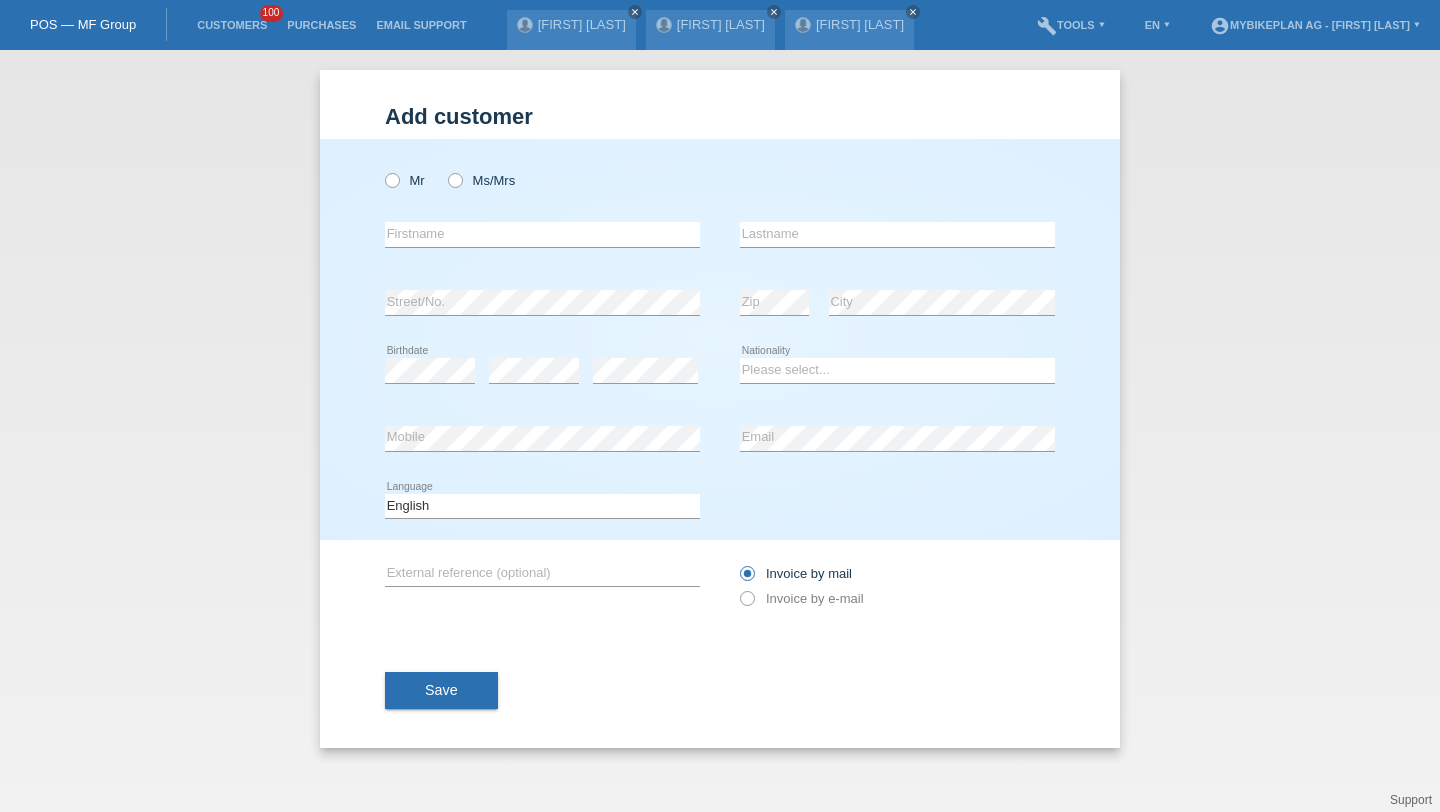 scroll, scrollTop: 0, scrollLeft: 0, axis: both 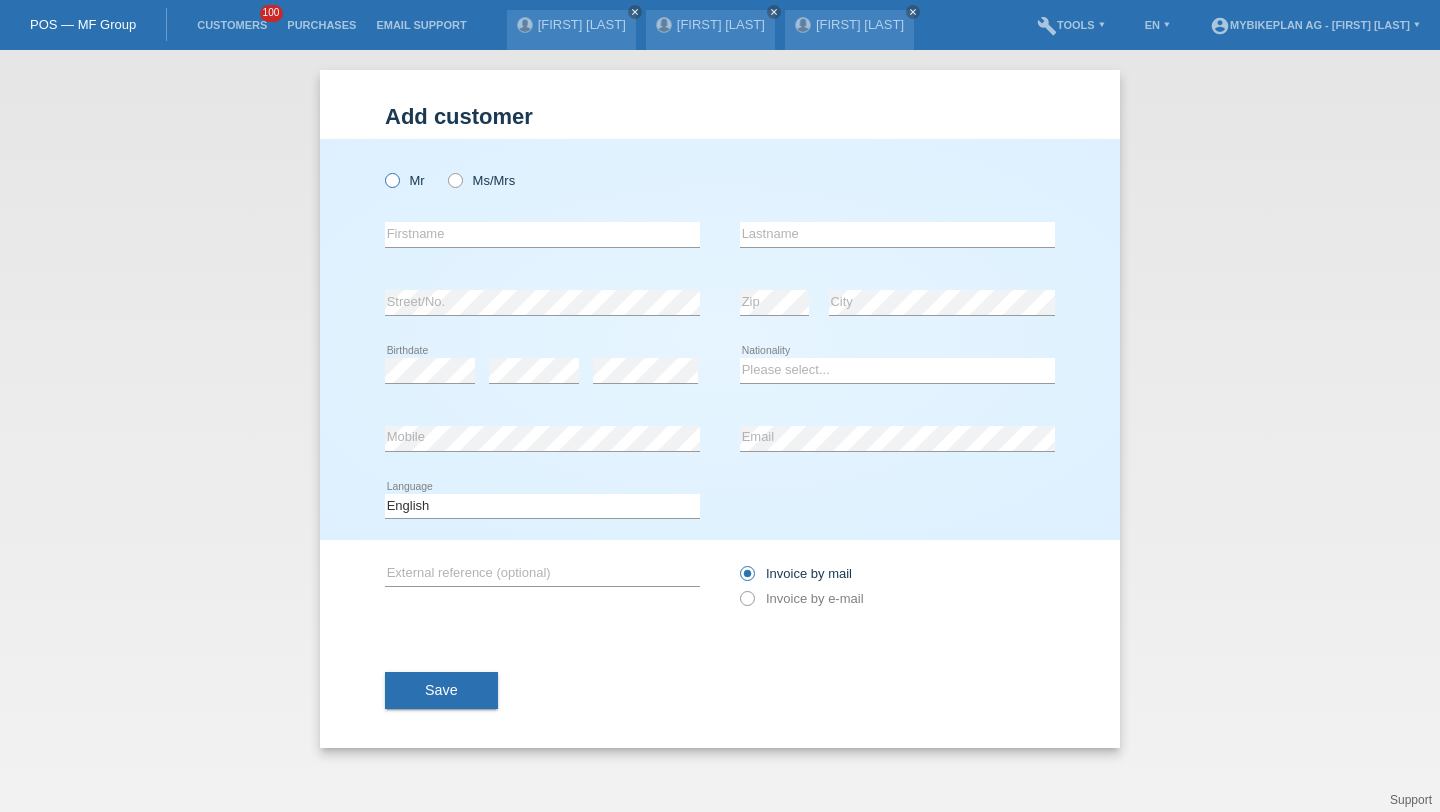 click on "Mr" at bounding box center [405, 180] 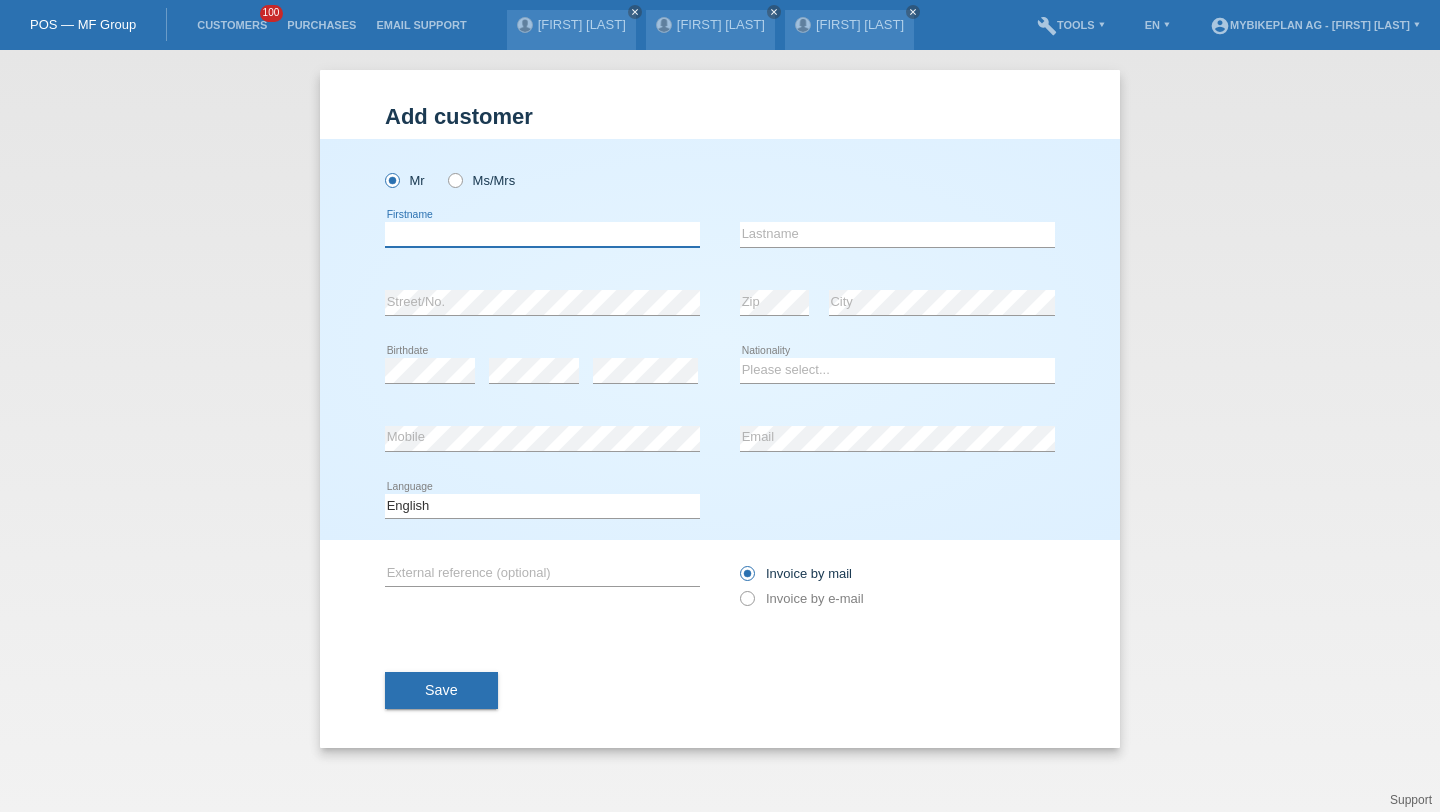 click at bounding box center (542, 234) 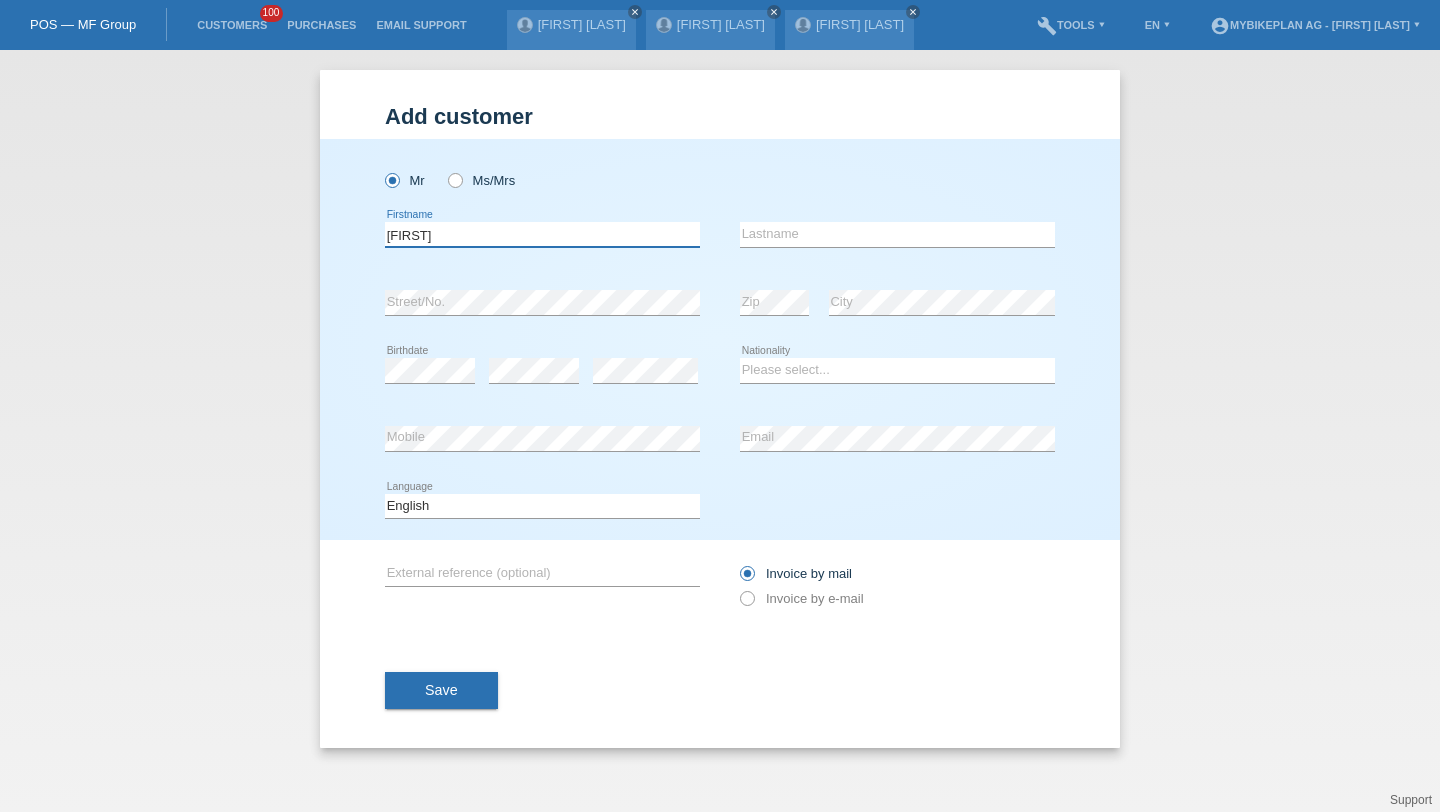 type on "Sascha" 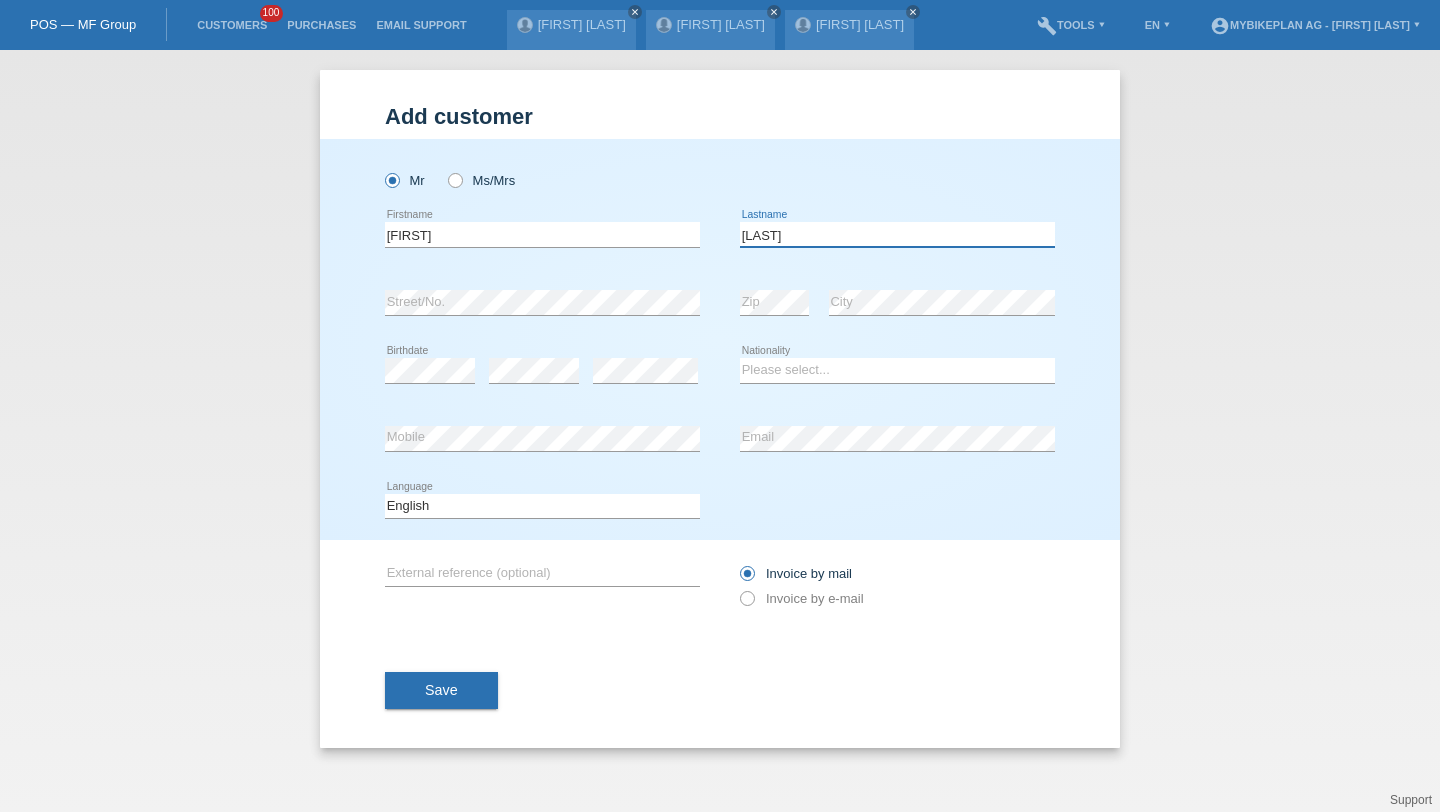 click on "Nussbaukm" at bounding box center (897, 234) 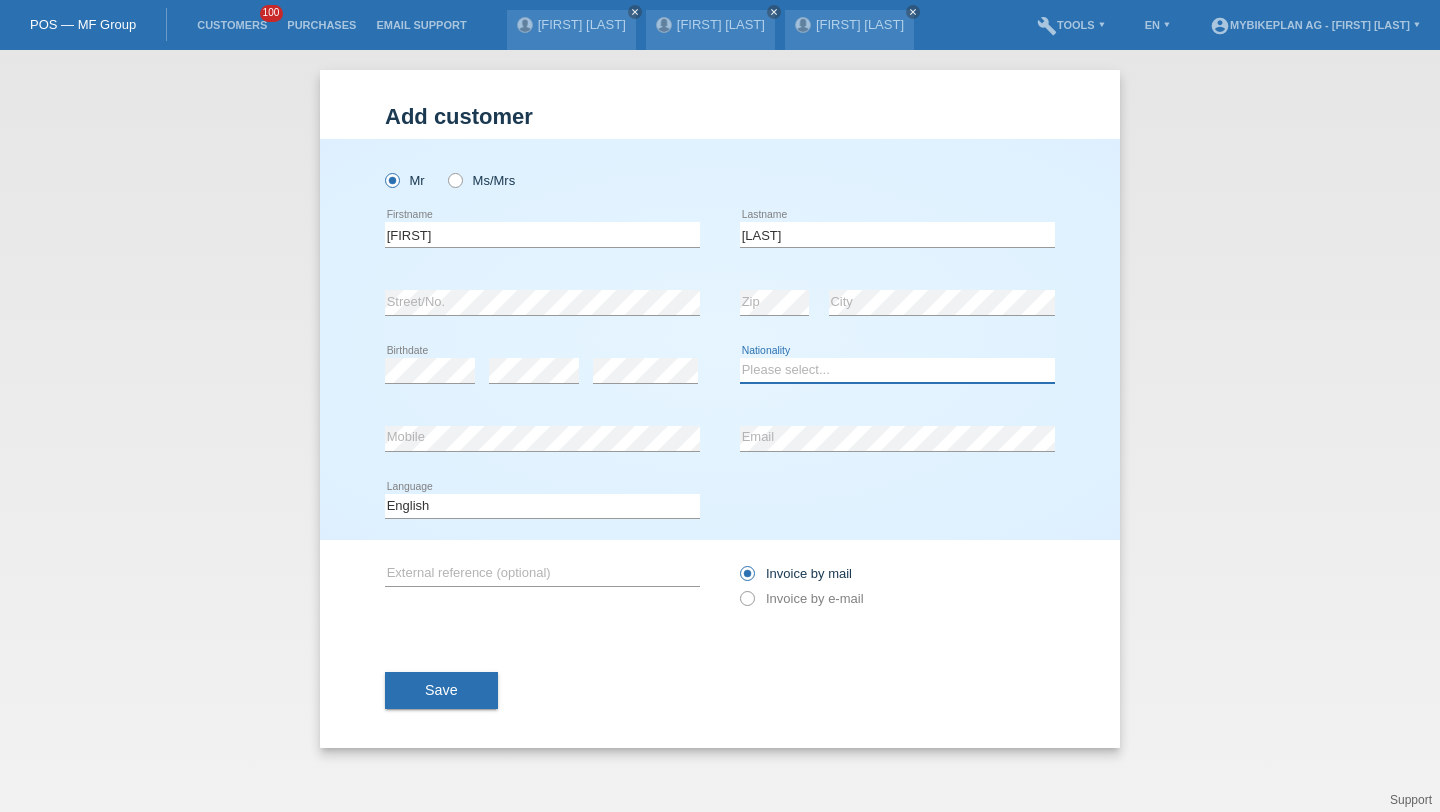 click on "Please select...
Switzerland
Austria
Germany
Liechtenstein
------------
Afghanistan
Åland Islands
Albania
Algeria
American Samoa Andorra Angola Anguilla Antarctica Antigua and Barbuda Argentina Armenia" at bounding box center (897, 370) 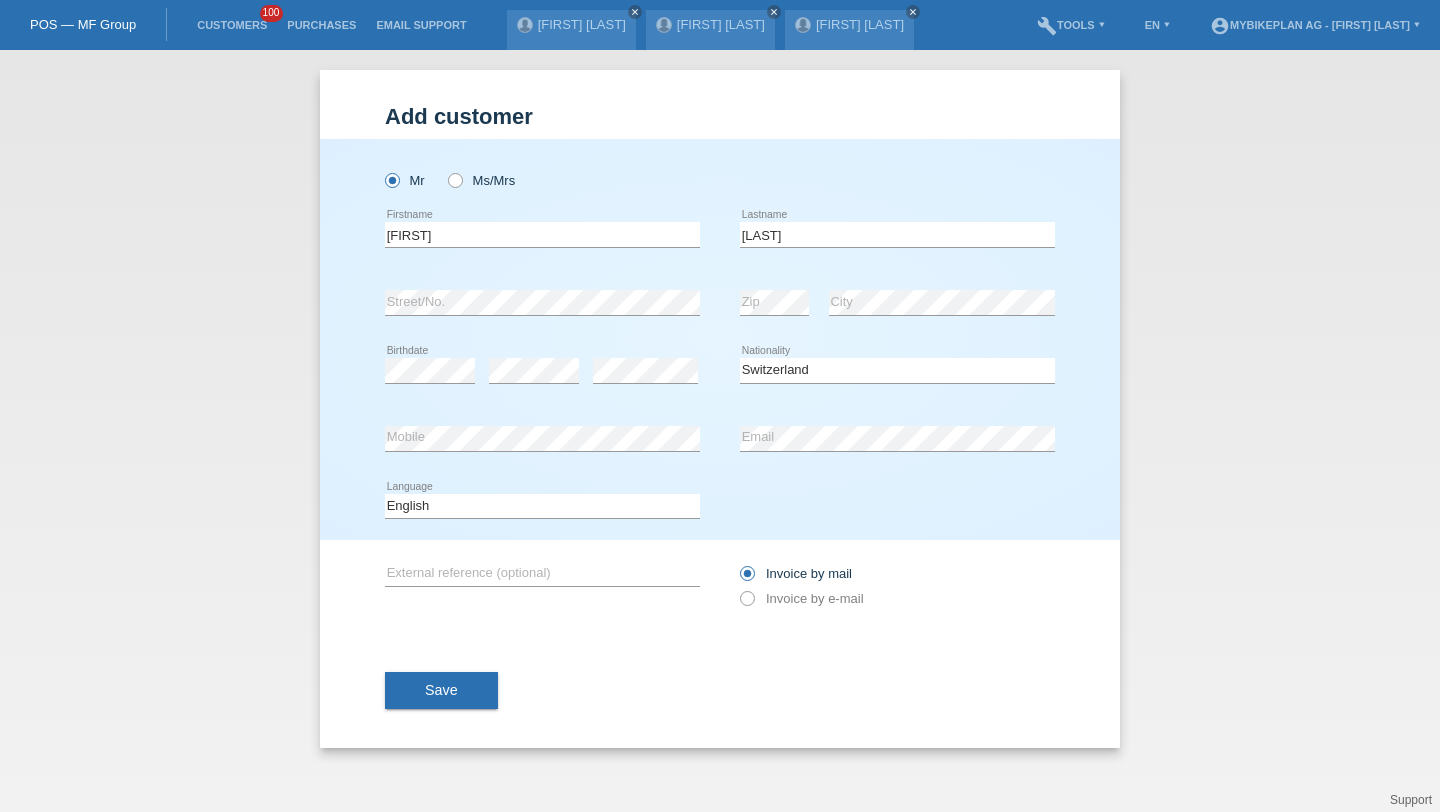 click on "error
Email" at bounding box center (897, 439) 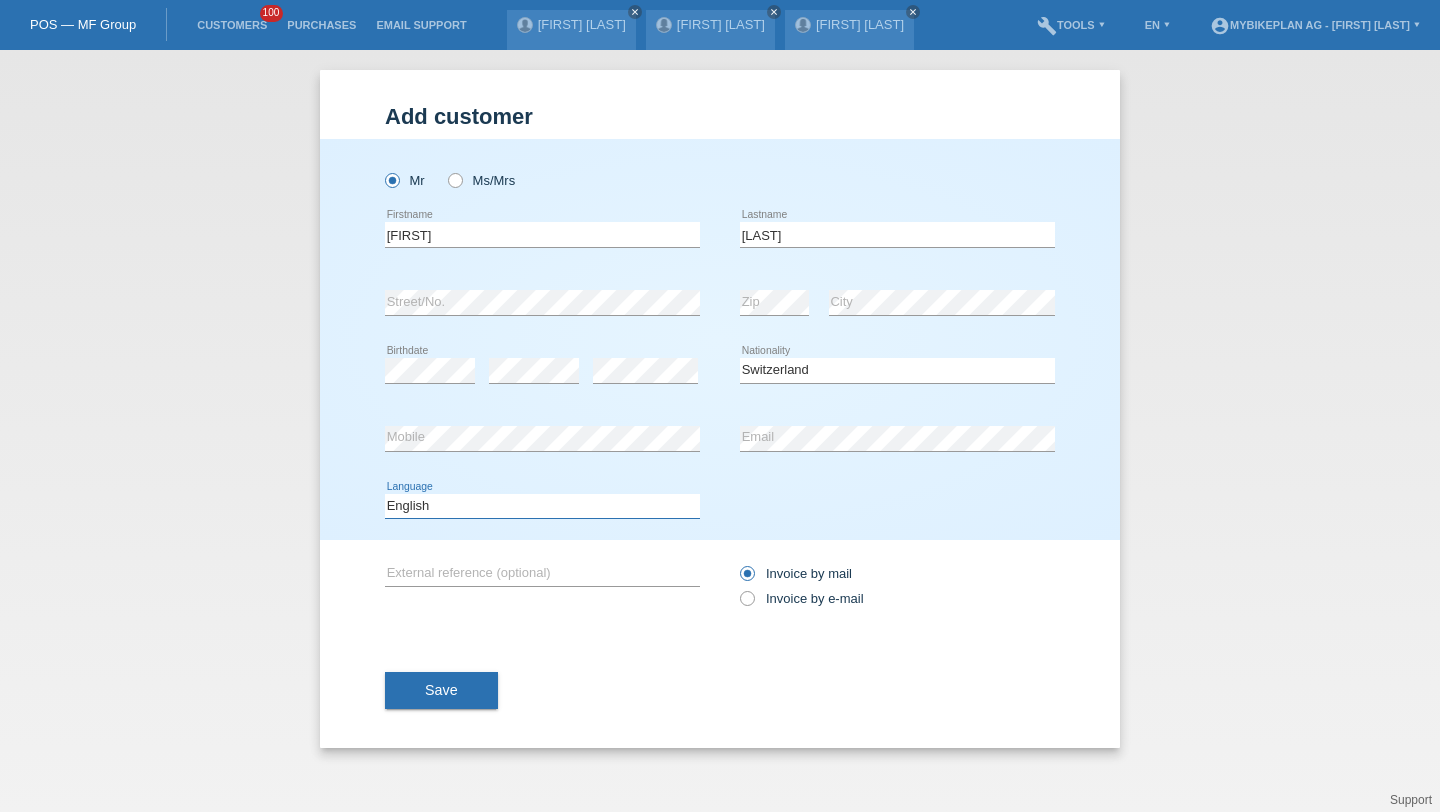 click on "Deutsch
Français
Italiano
English" at bounding box center (542, 506) 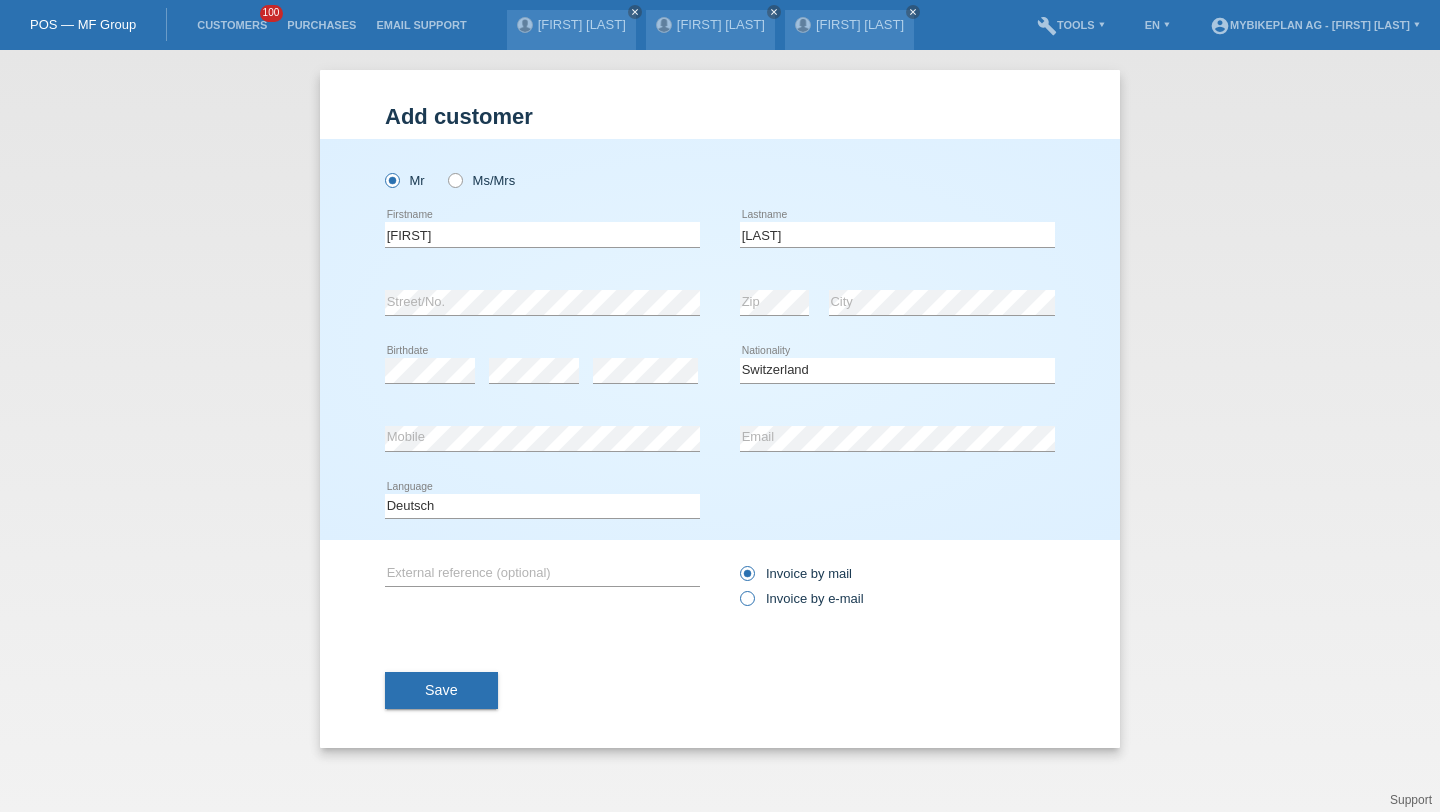 click on "Invoice by e-mail" at bounding box center [802, 598] 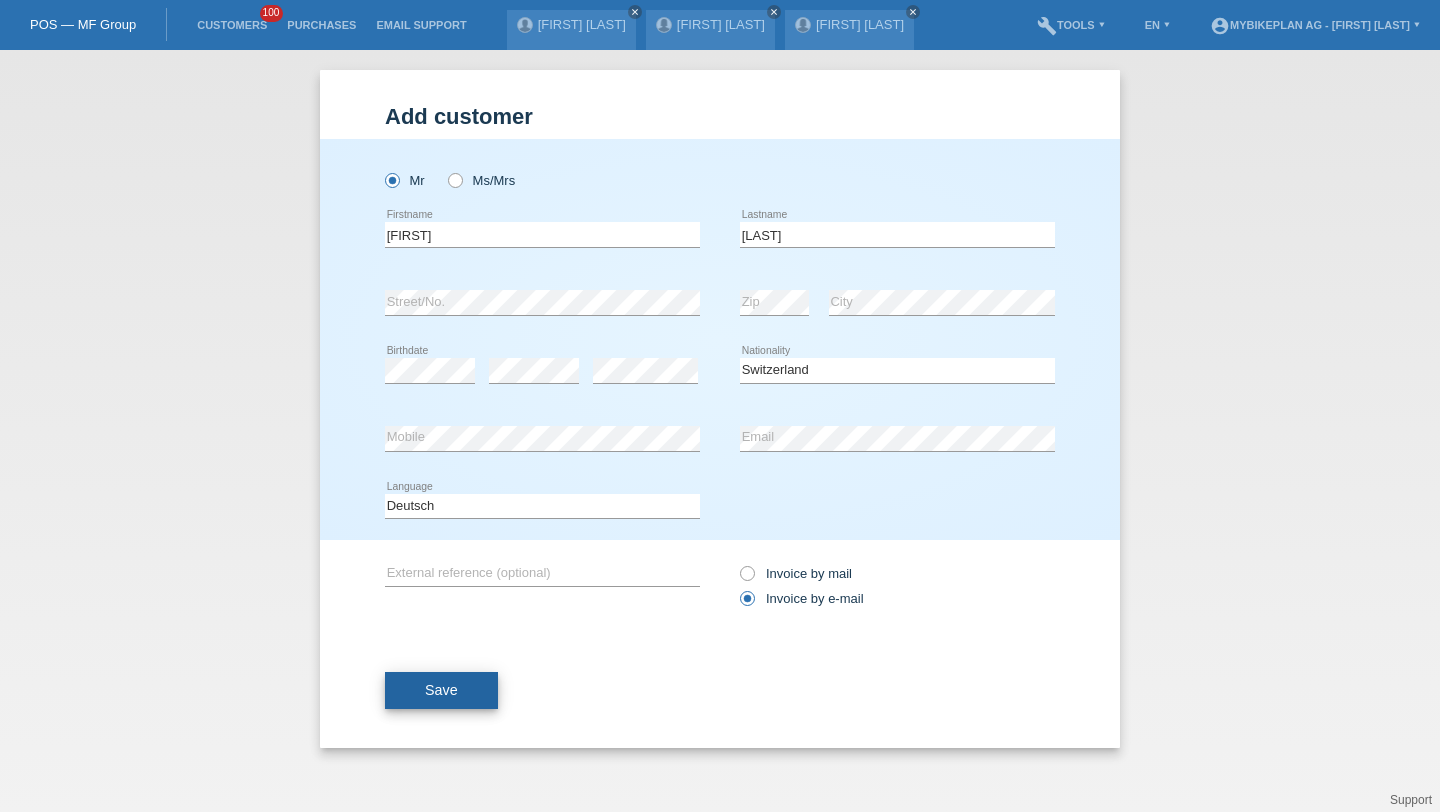 click on "Save" at bounding box center (441, 691) 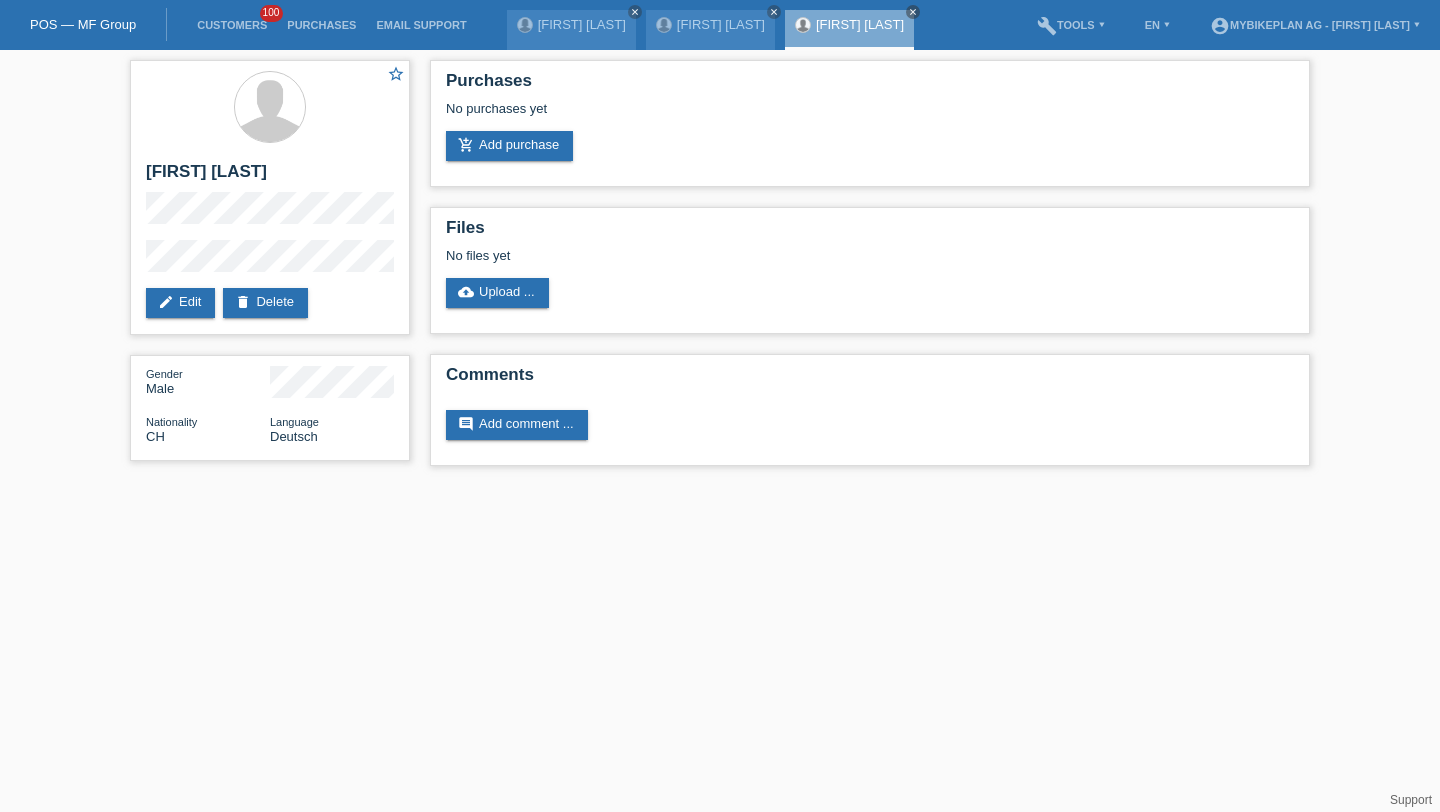 scroll, scrollTop: 0, scrollLeft: 0, axis: both 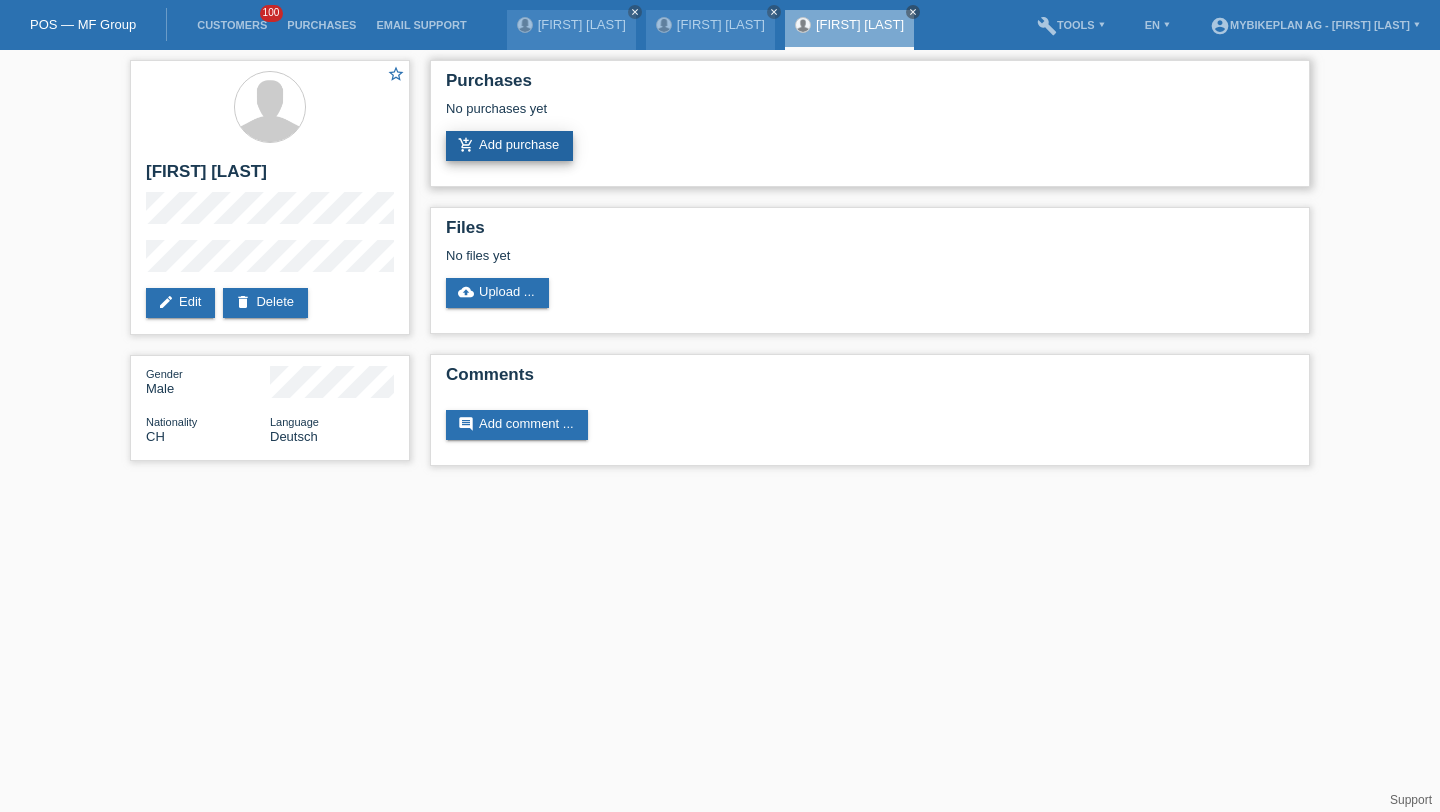 click on "add_shopping_cart  Add purchase" at bounding box center [509, 146] 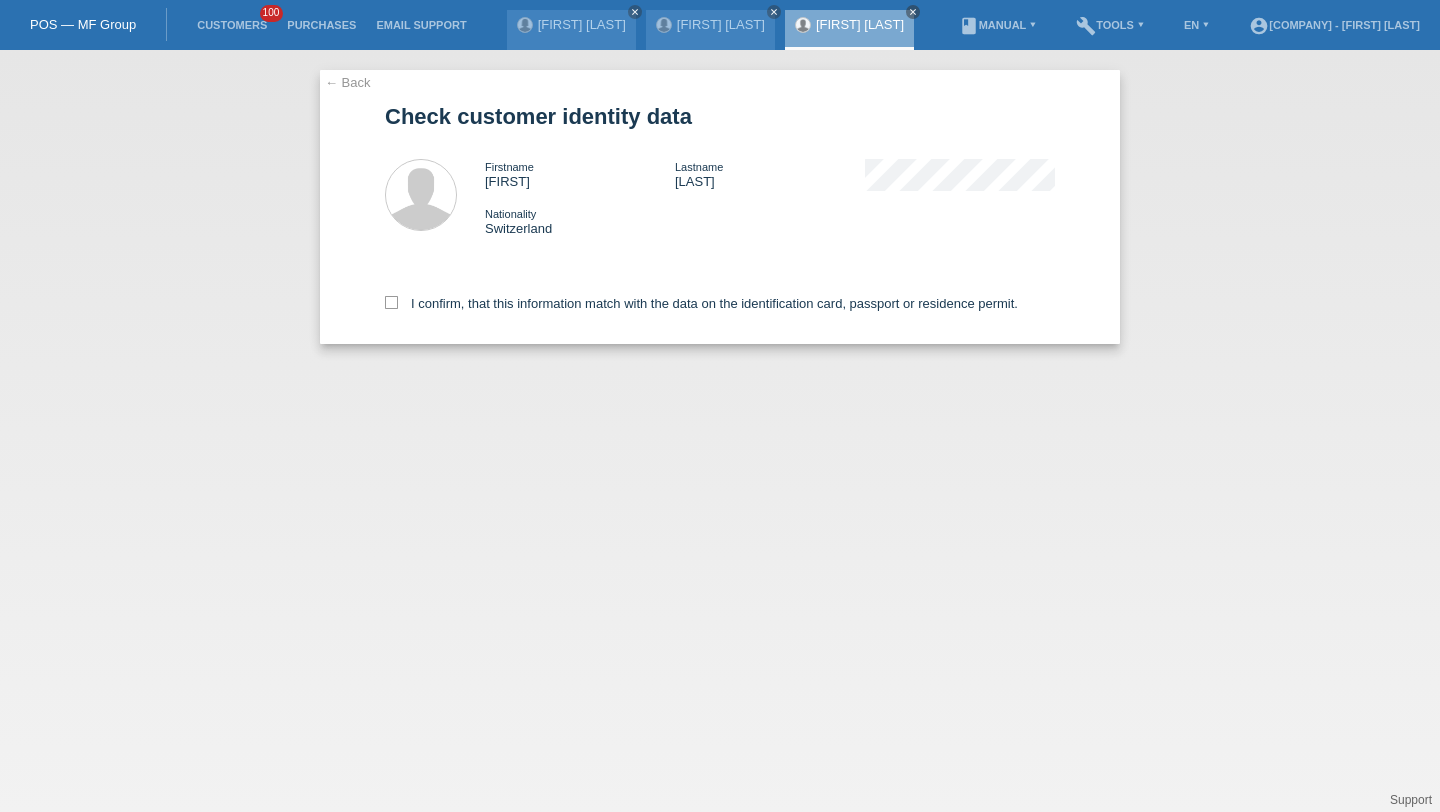 scroll, scrollTop: 0, scrollLeft: 0, axis: both 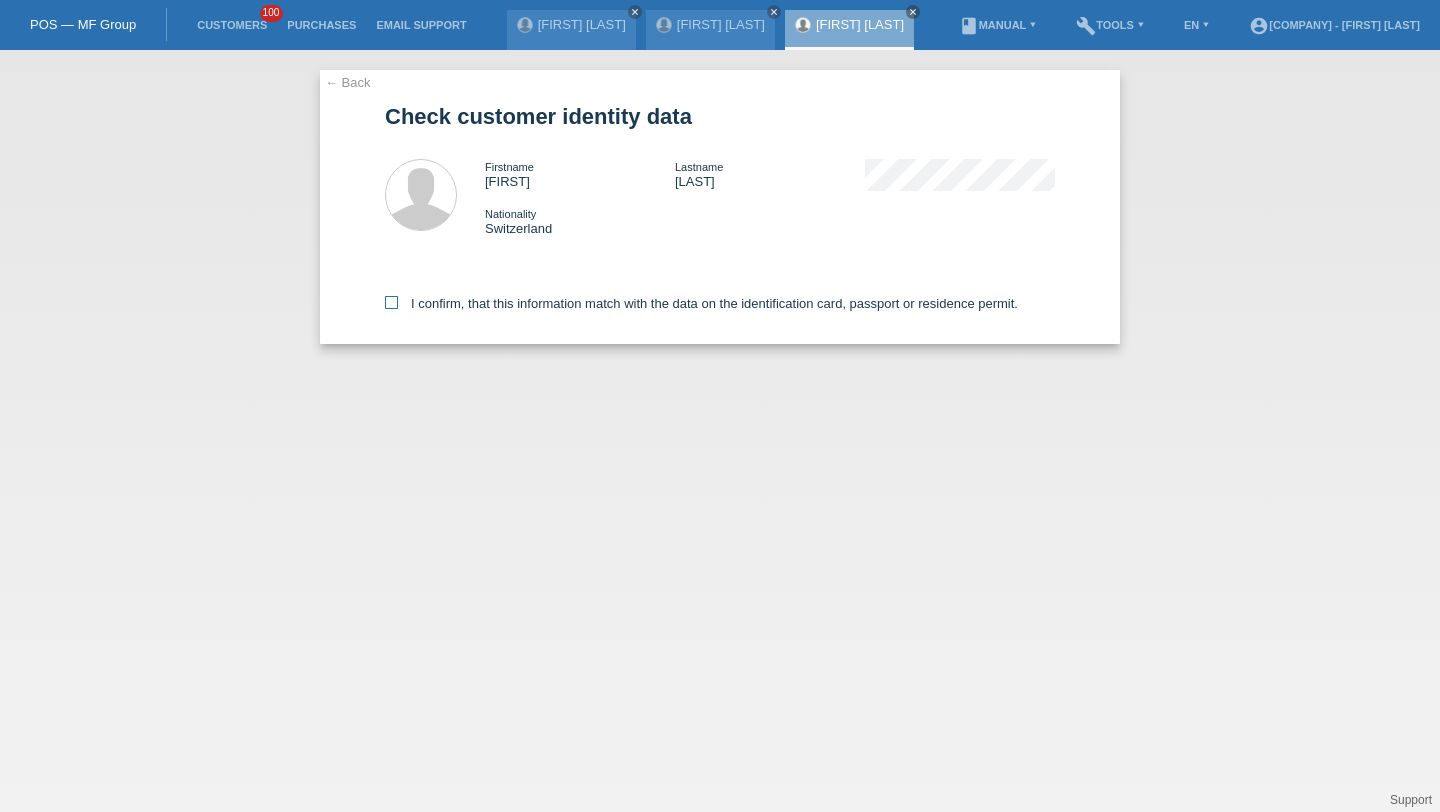 click on "I confirm, that this information match with the data on the identification card, passport or residence permit." at bounding box center (701, 303) 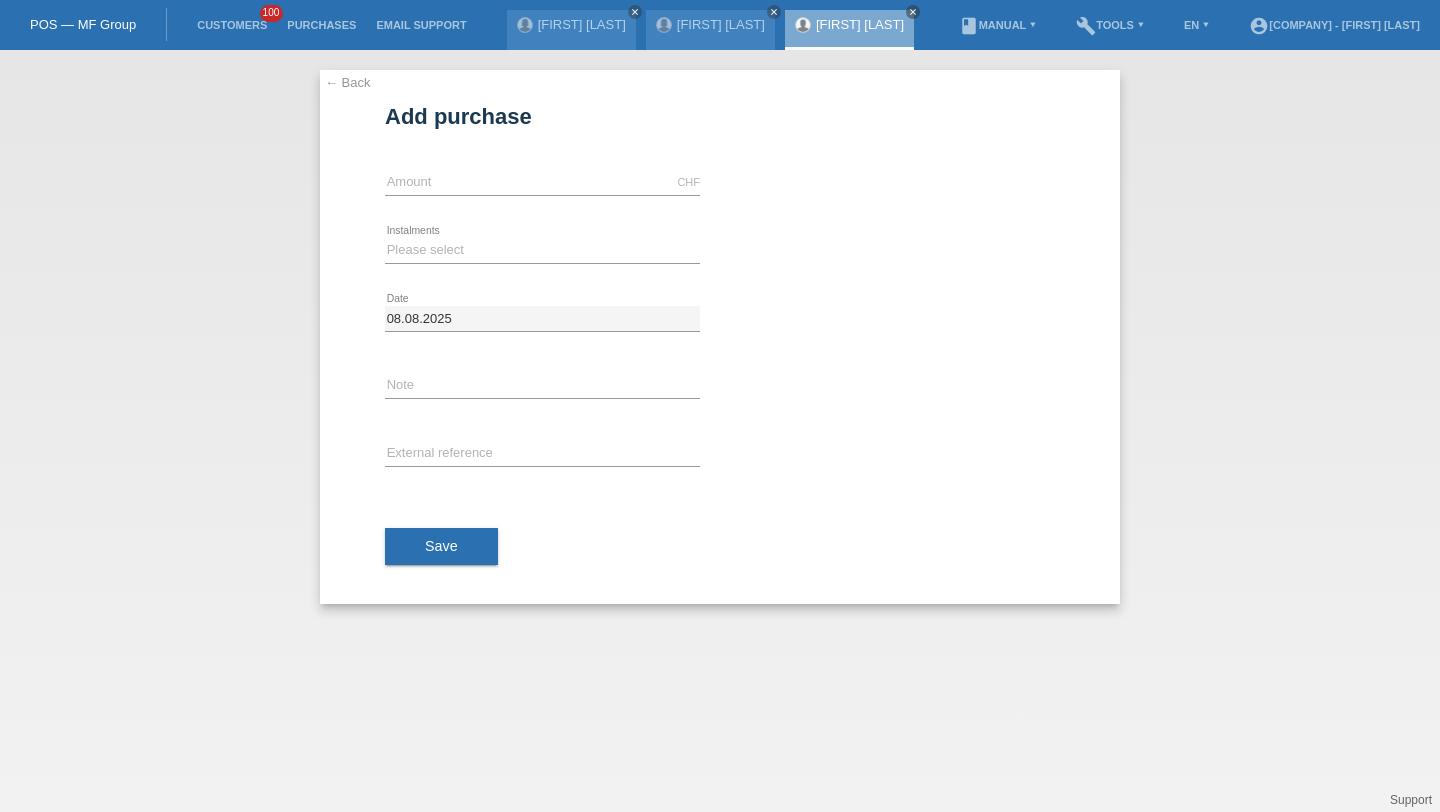scroll, scrollTop: 0, scrollLeft: 0, axis: both 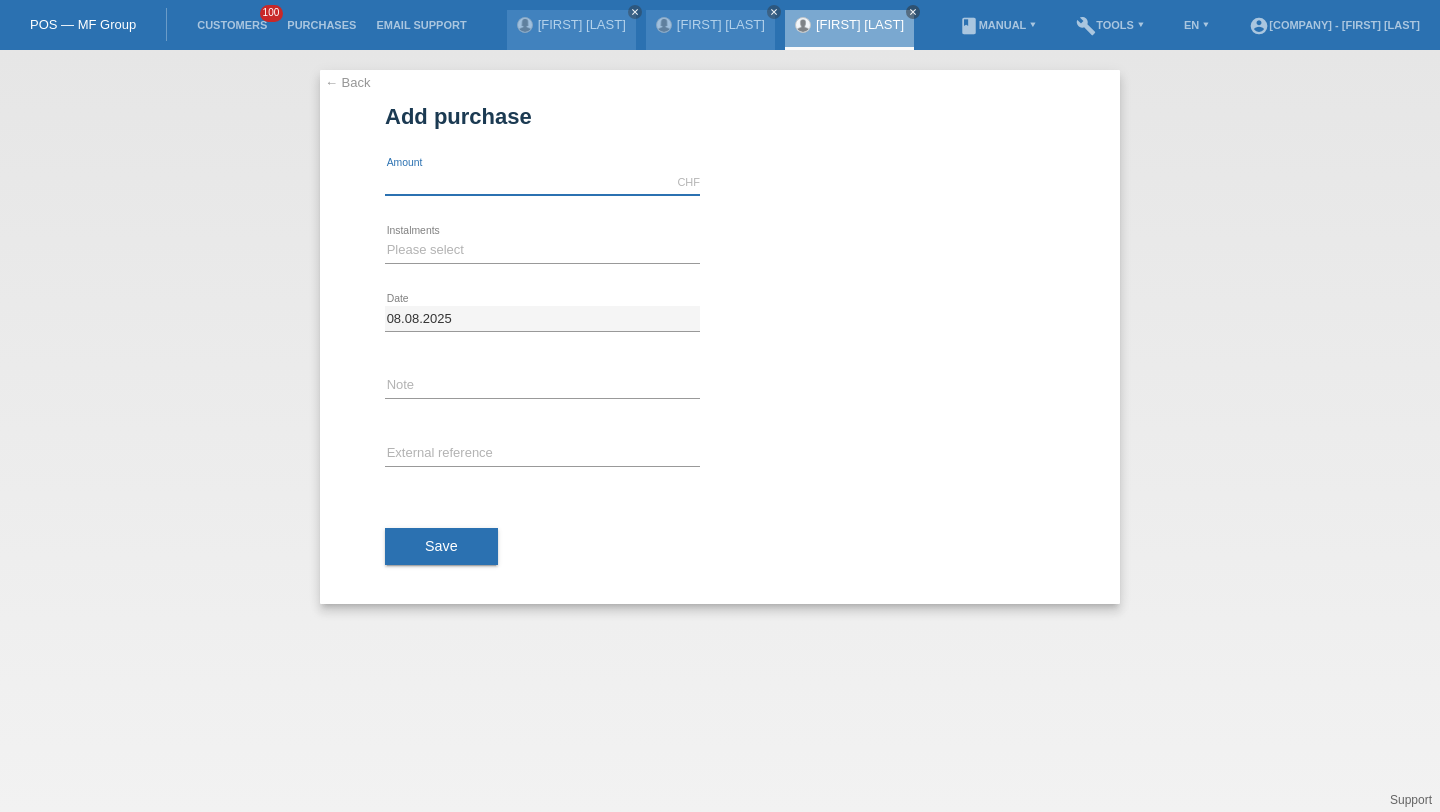 click at bounding box center (542, 182) 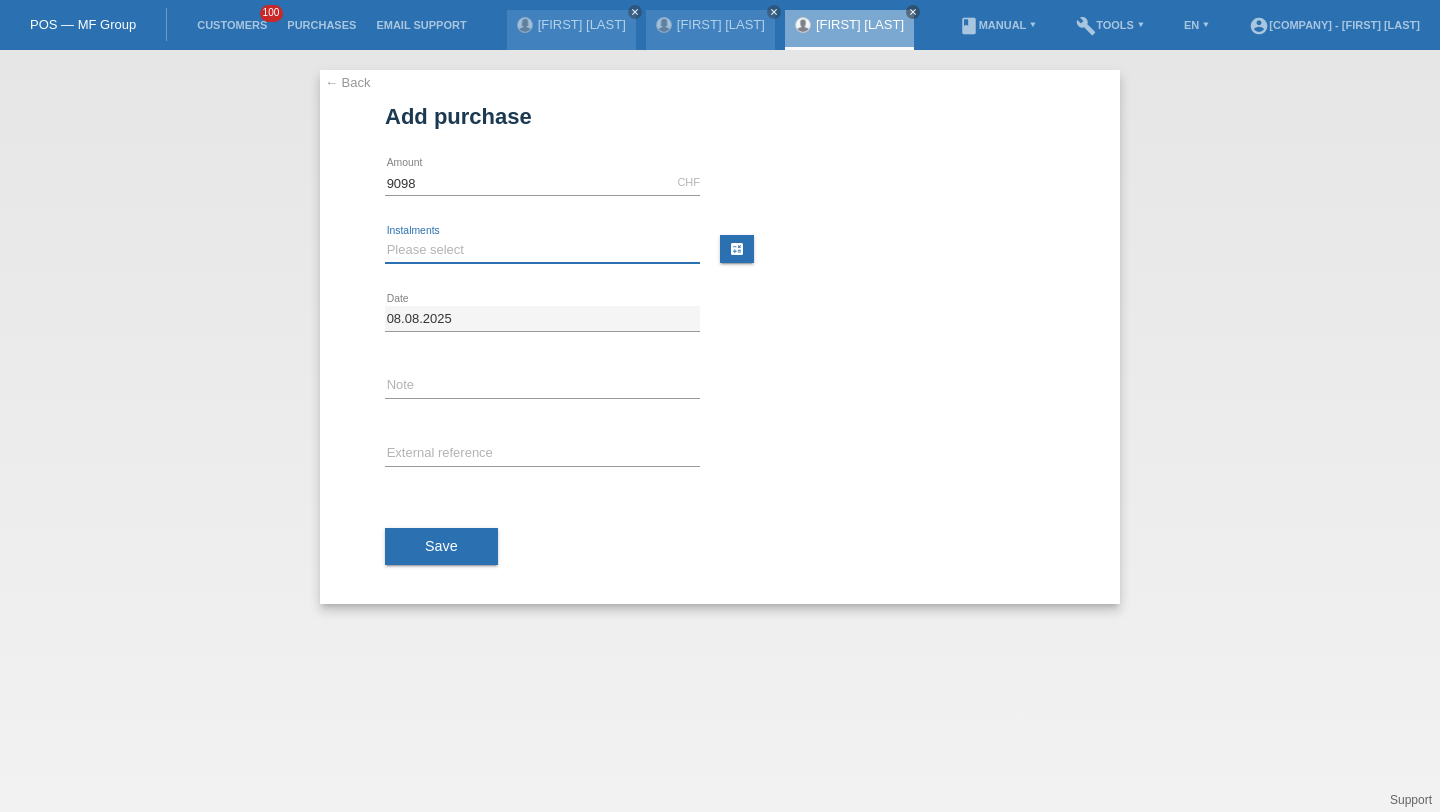type on "9098.00" 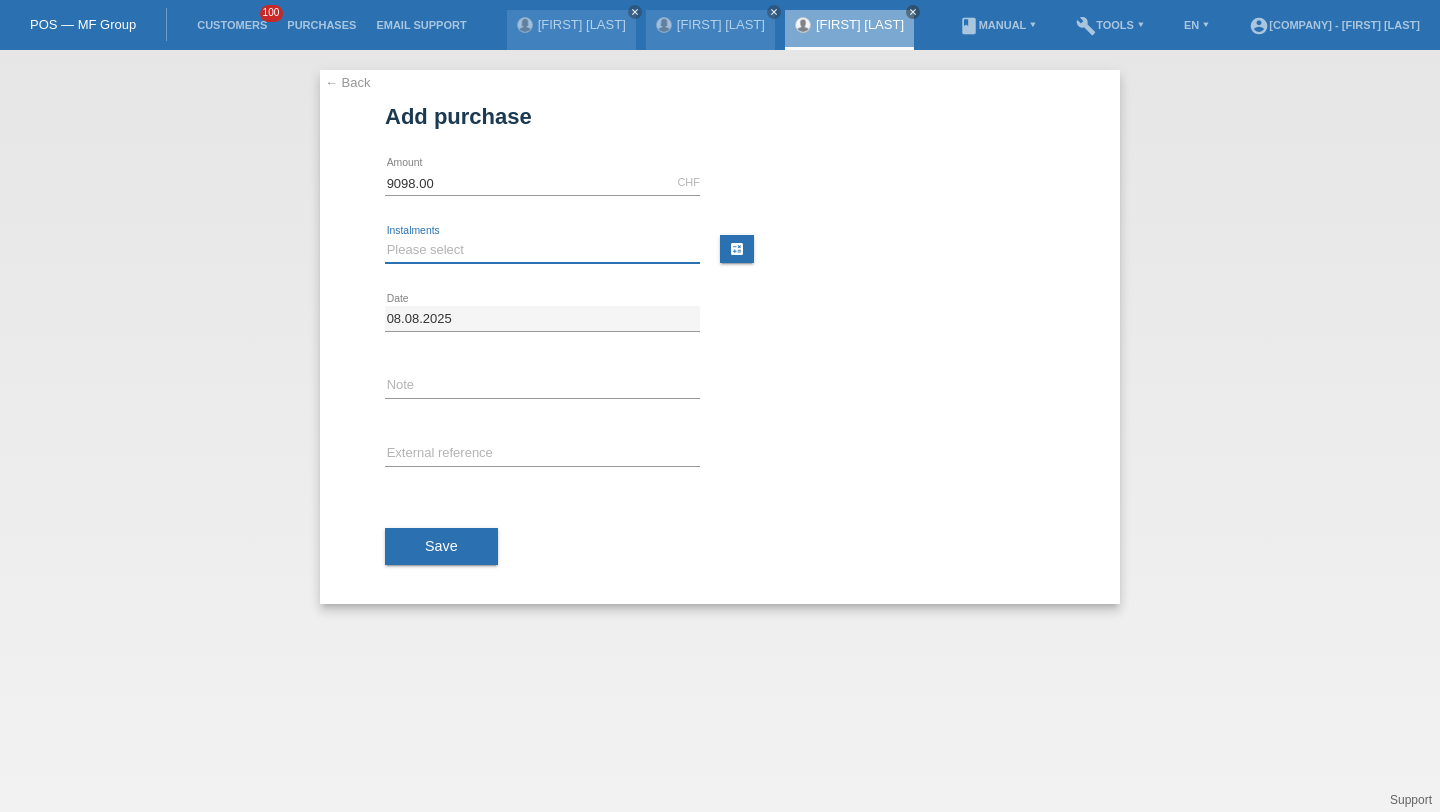click on "Please select
6 instalments
12 instalments
18 instalments
24 instalments
36 instalments
48 instalments" at bounding box center (542, 250) 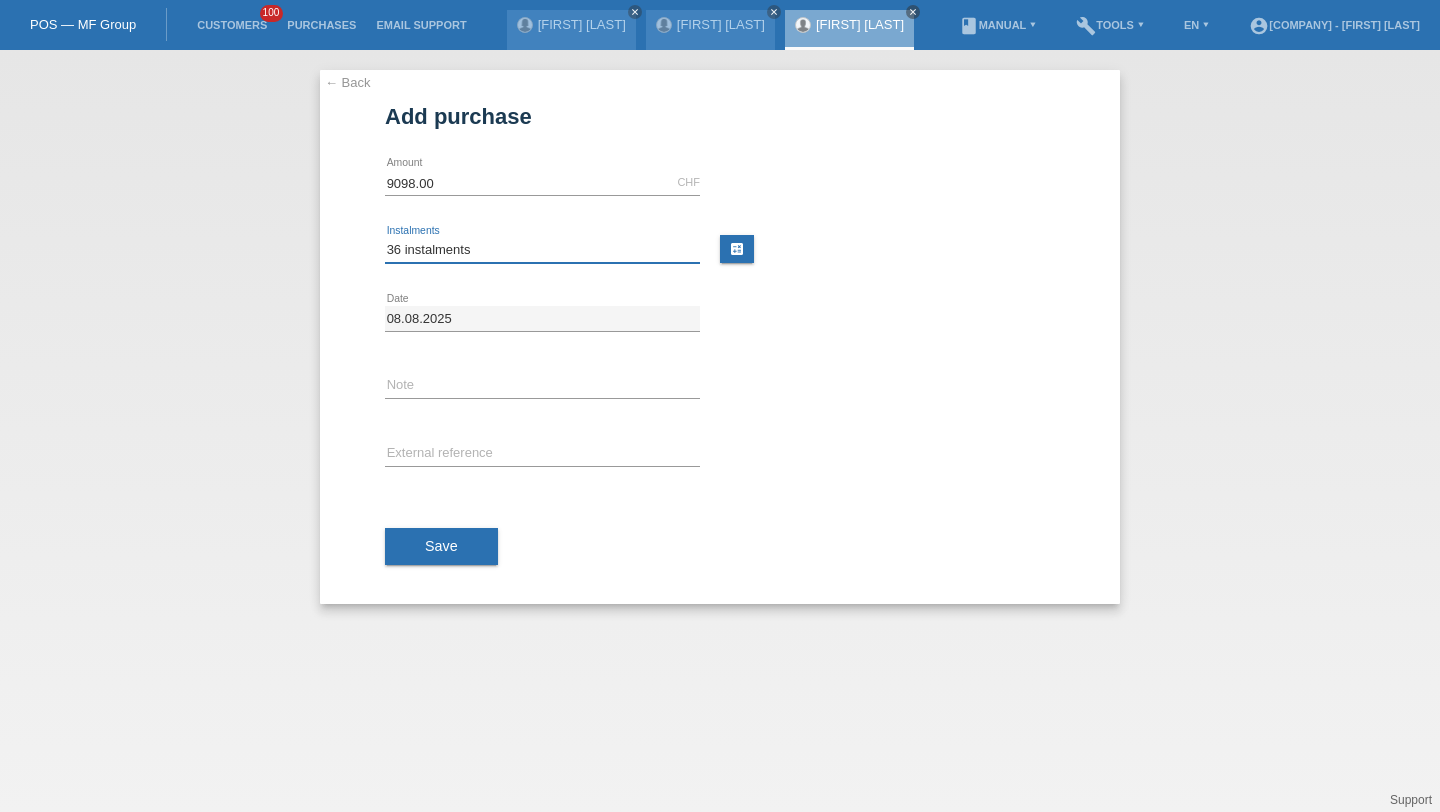 click on "Please select
6 instalments
12 instalments
18 instalments
24 instalments
36 instalments
48 instalments" at bounding box center [542, 250] 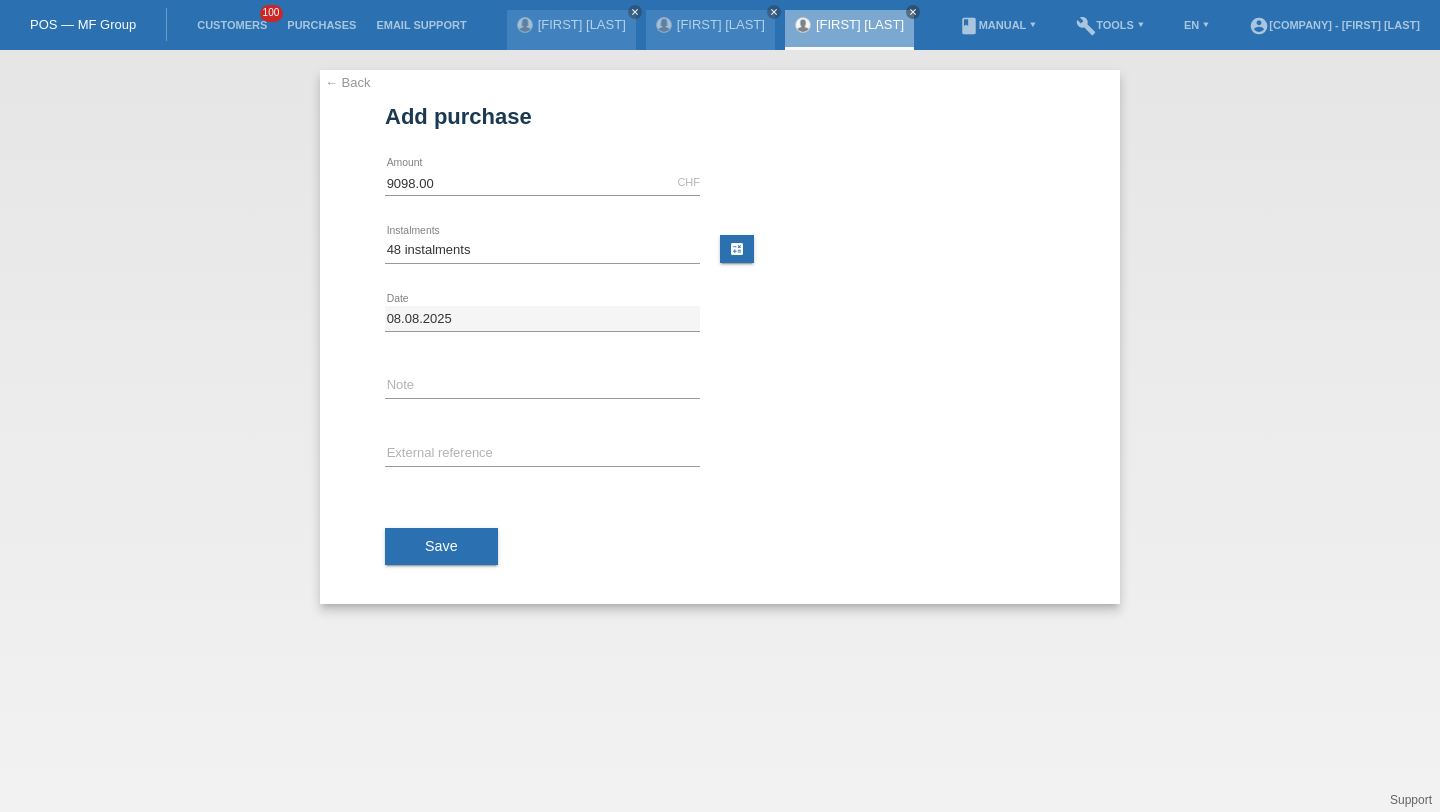 click on "error
External reference" at bounding box center [542, 455] 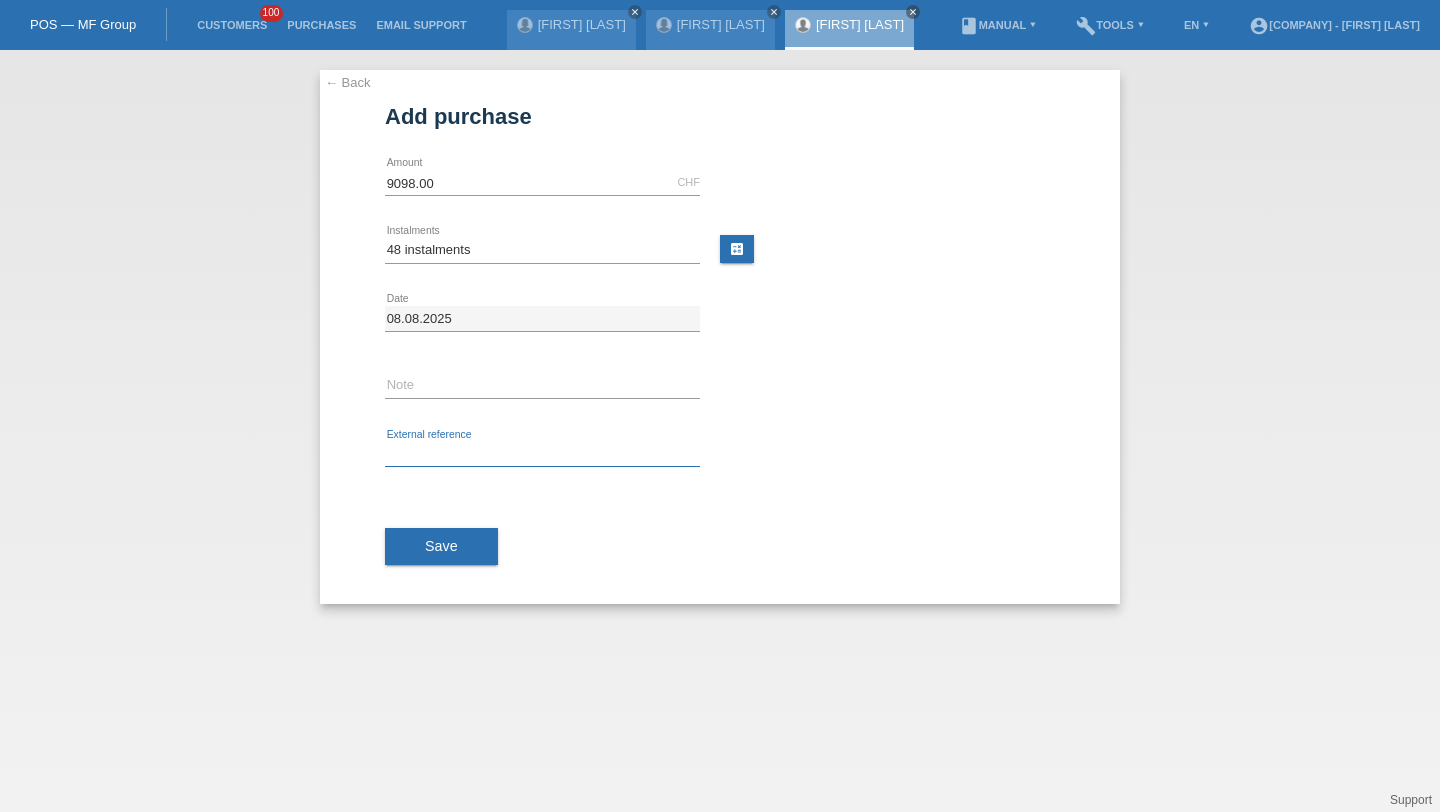 click at bounding box center (542, 454) 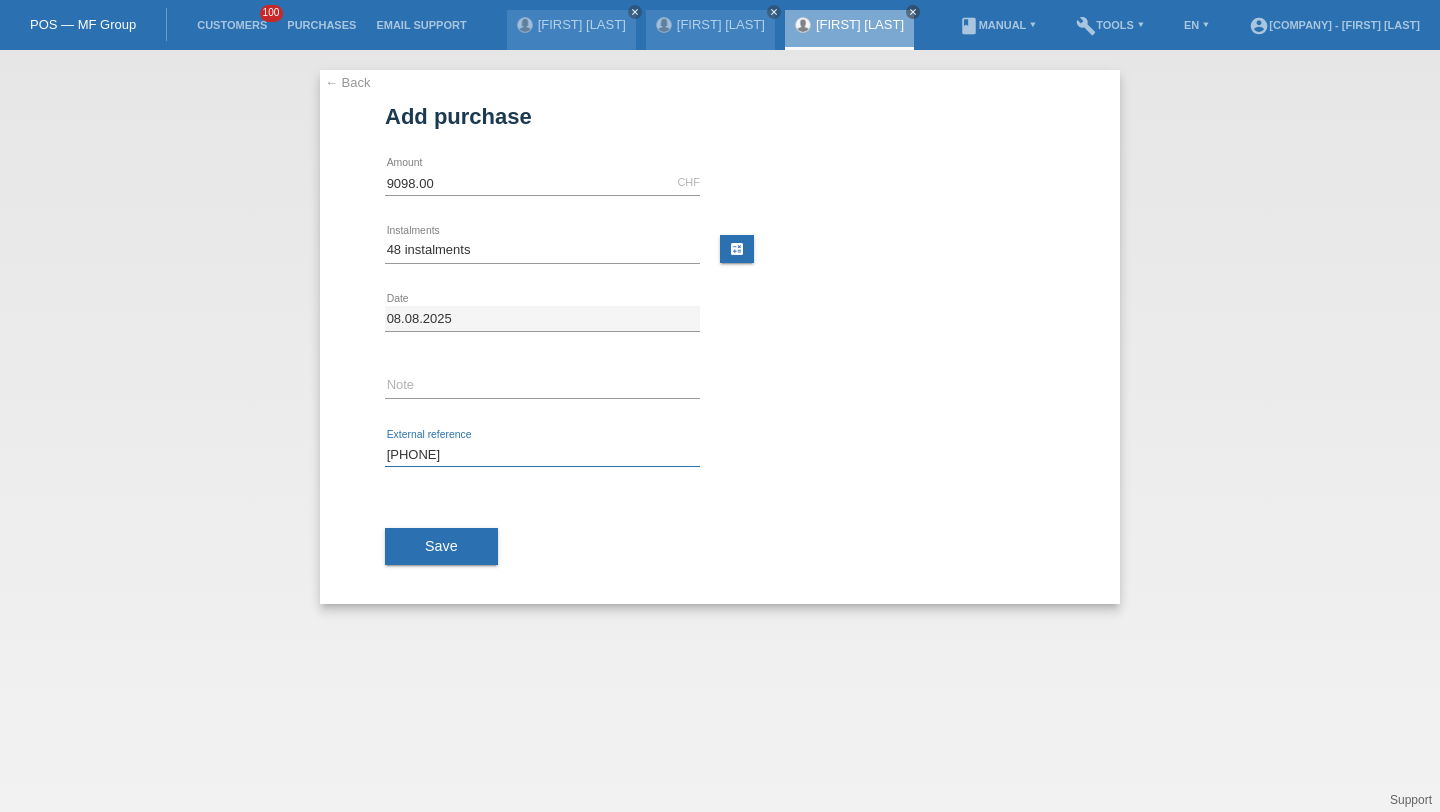 type on "41570036485" 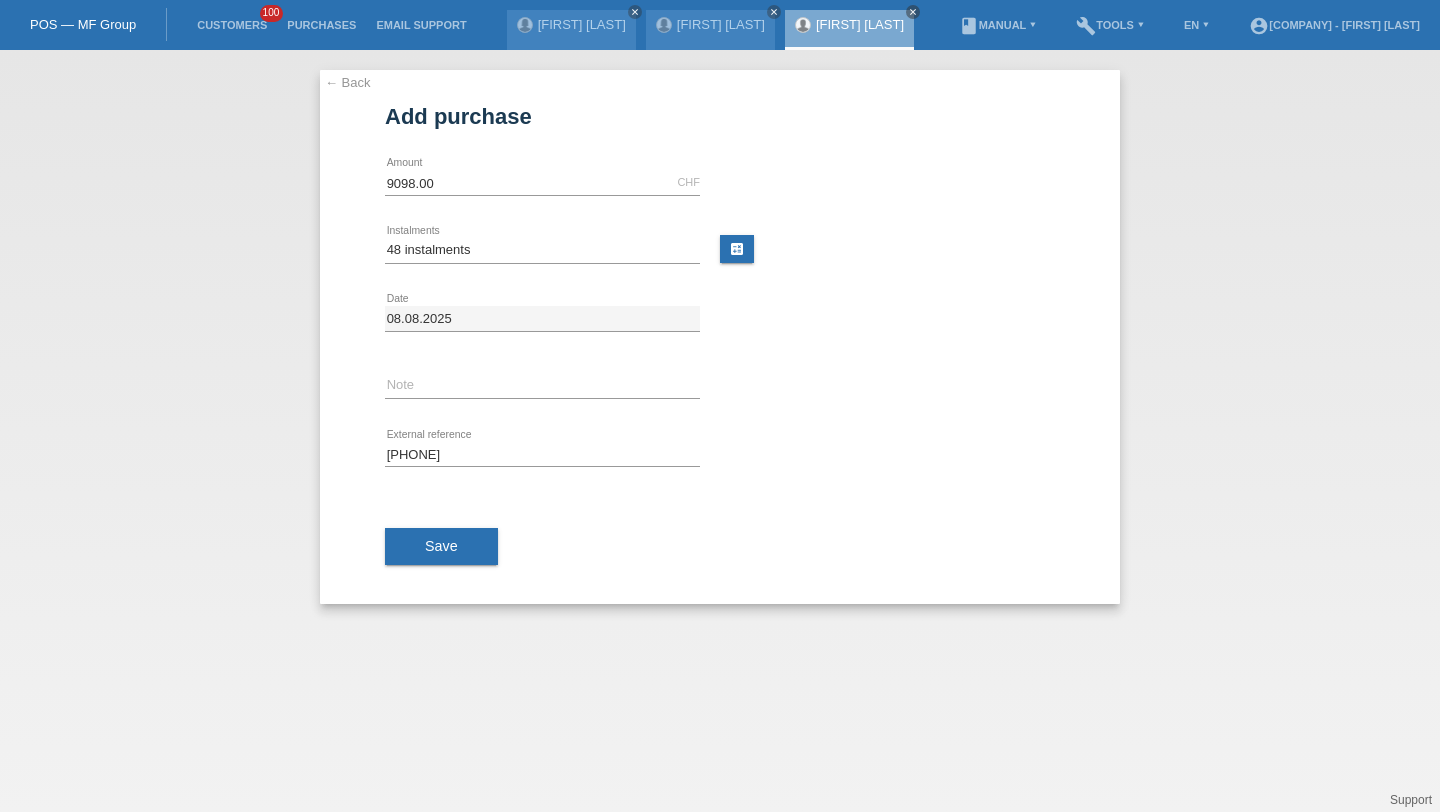 click on "Save" at bounding box center [720, 547] 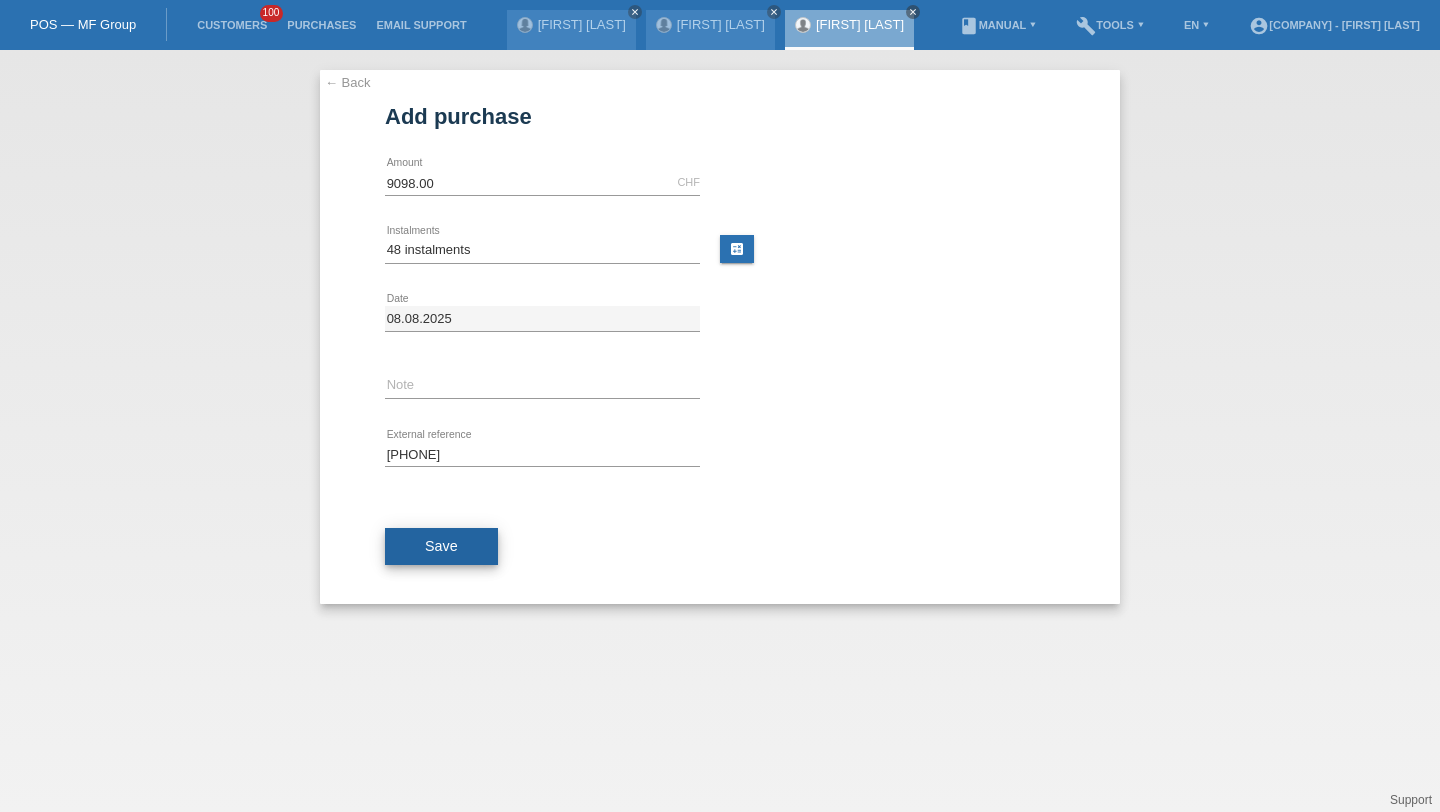click on "Save" at bounding box center [441, 547] 